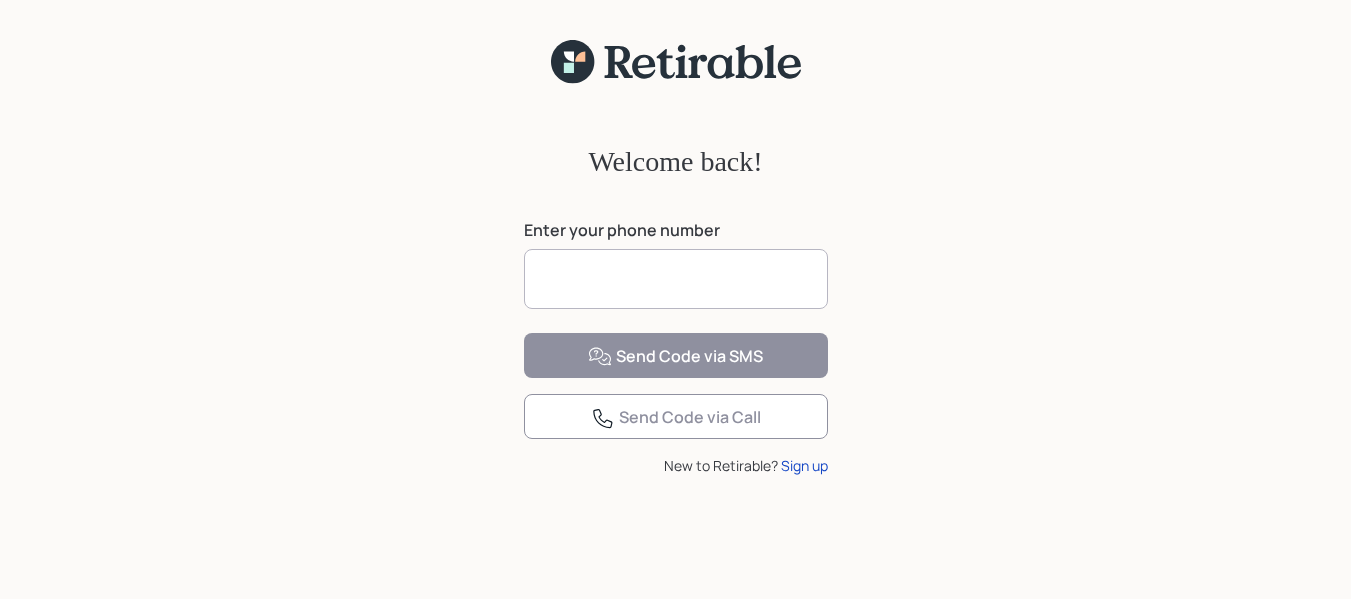 scroll, scrollTop: 0, scrollLeft: 0, axis: both 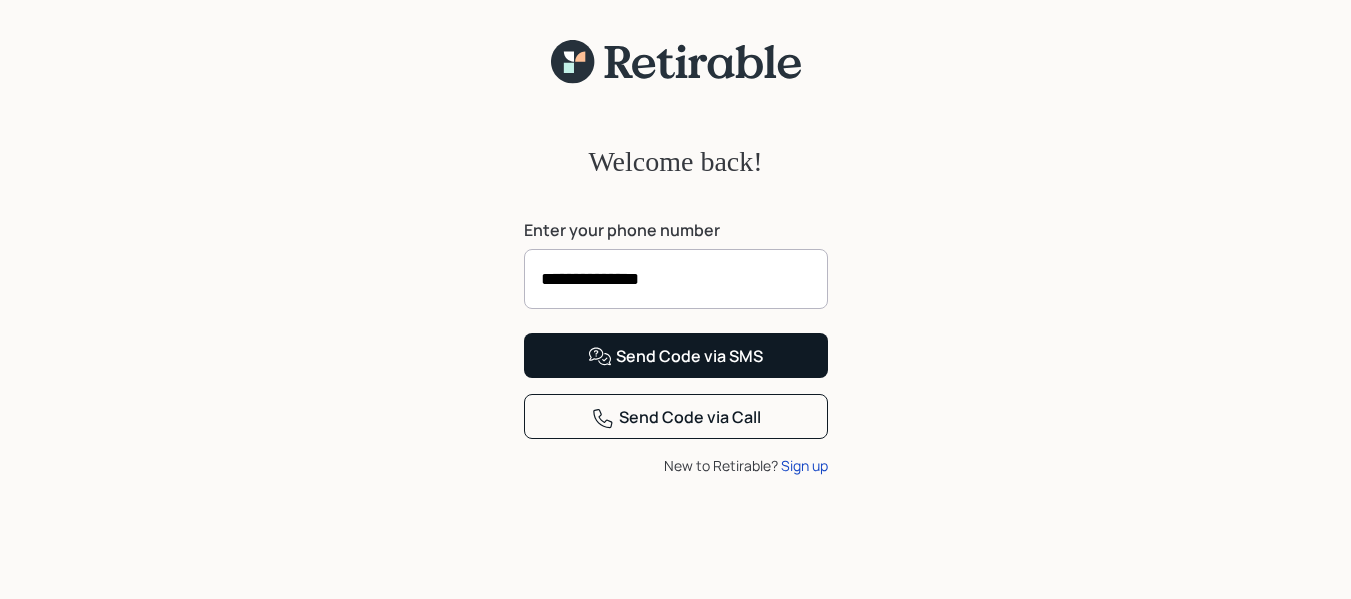 type on "**********" 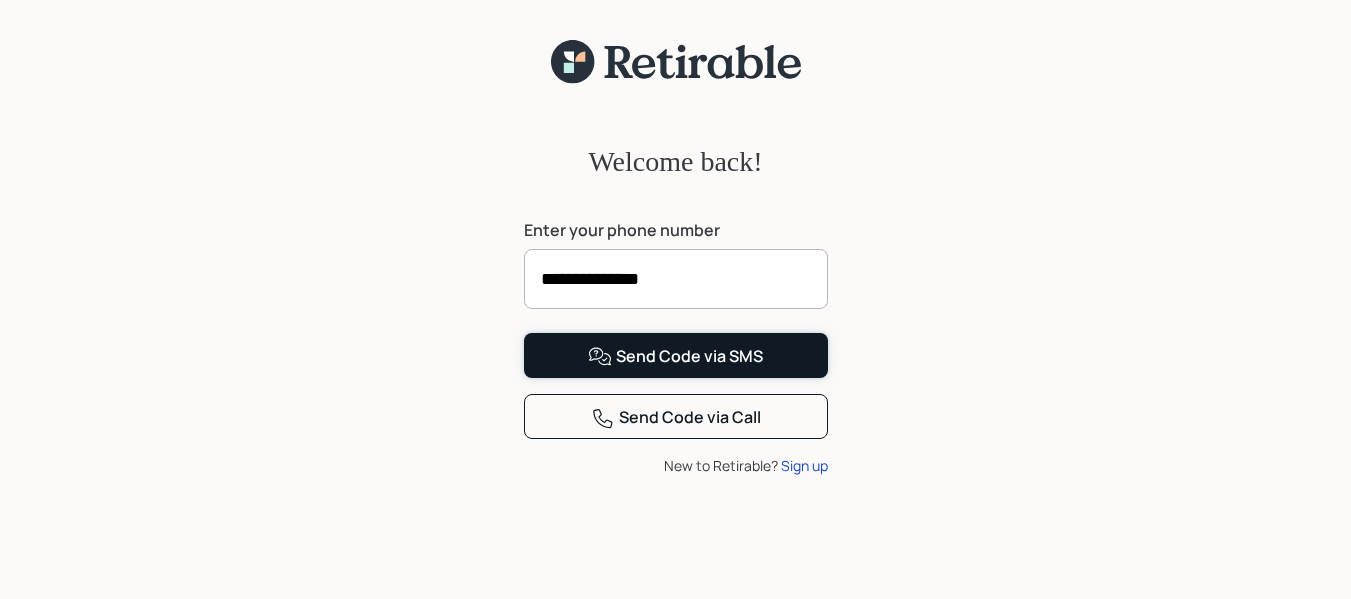 click on "Send Code via SMS" at bounding box center (675, 357) 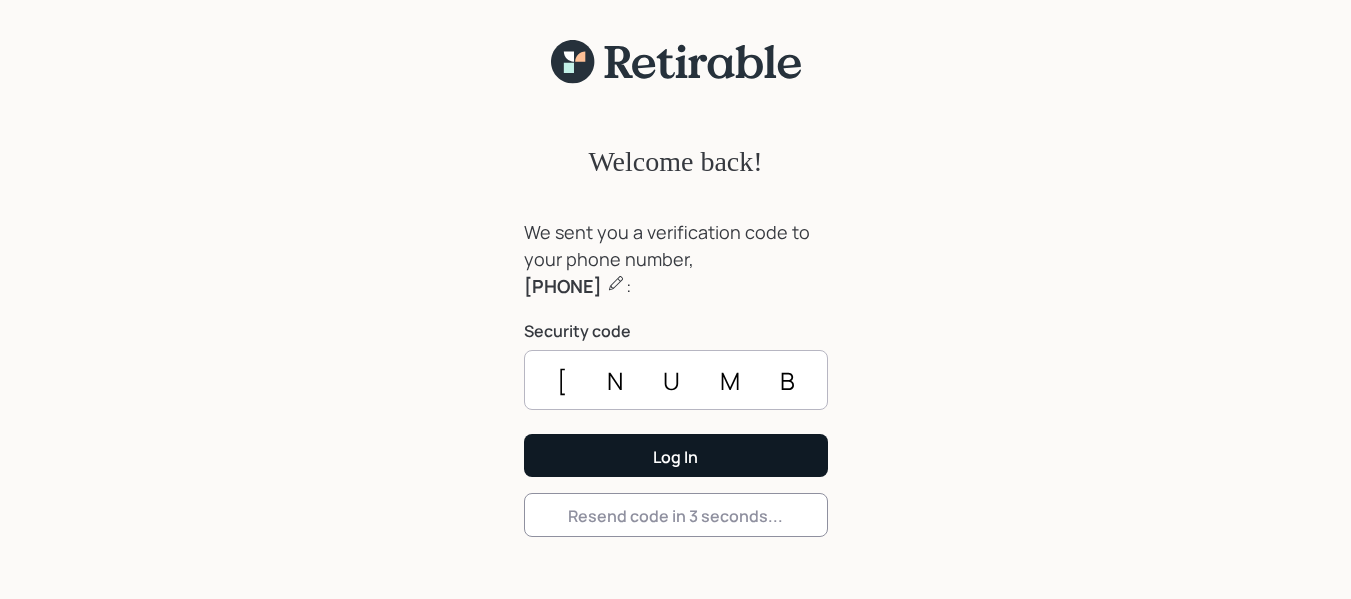 type on "[NUMBER]" 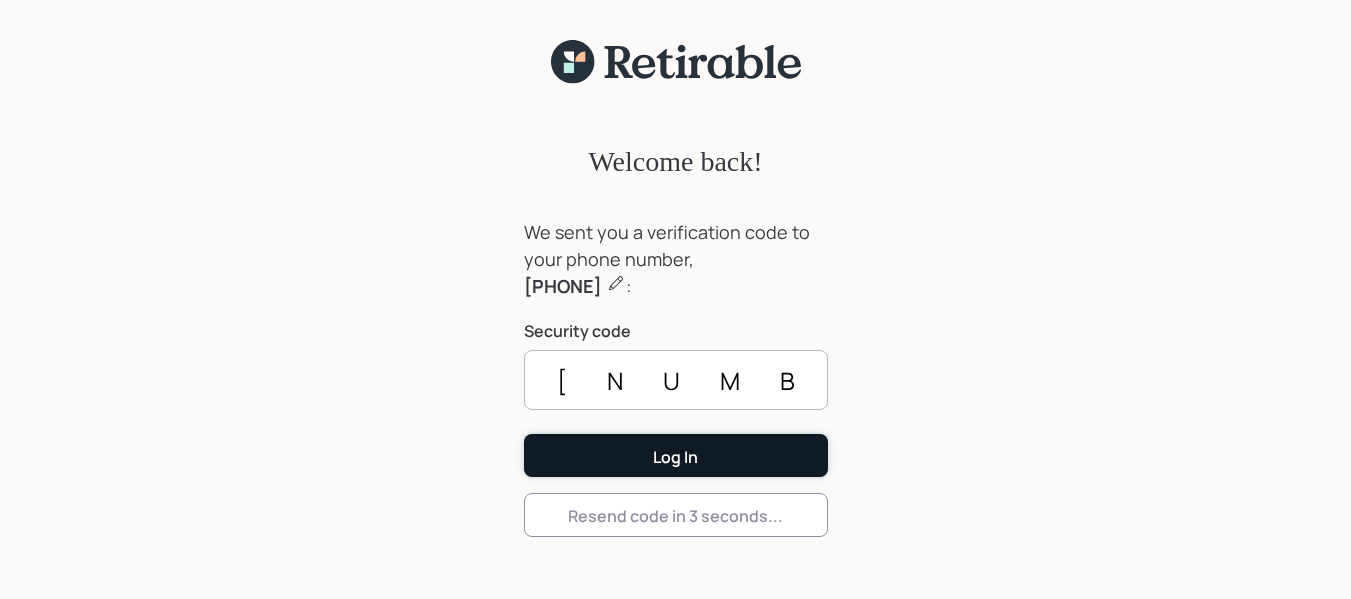 click on "Log In" at bounding box center (676, 455) 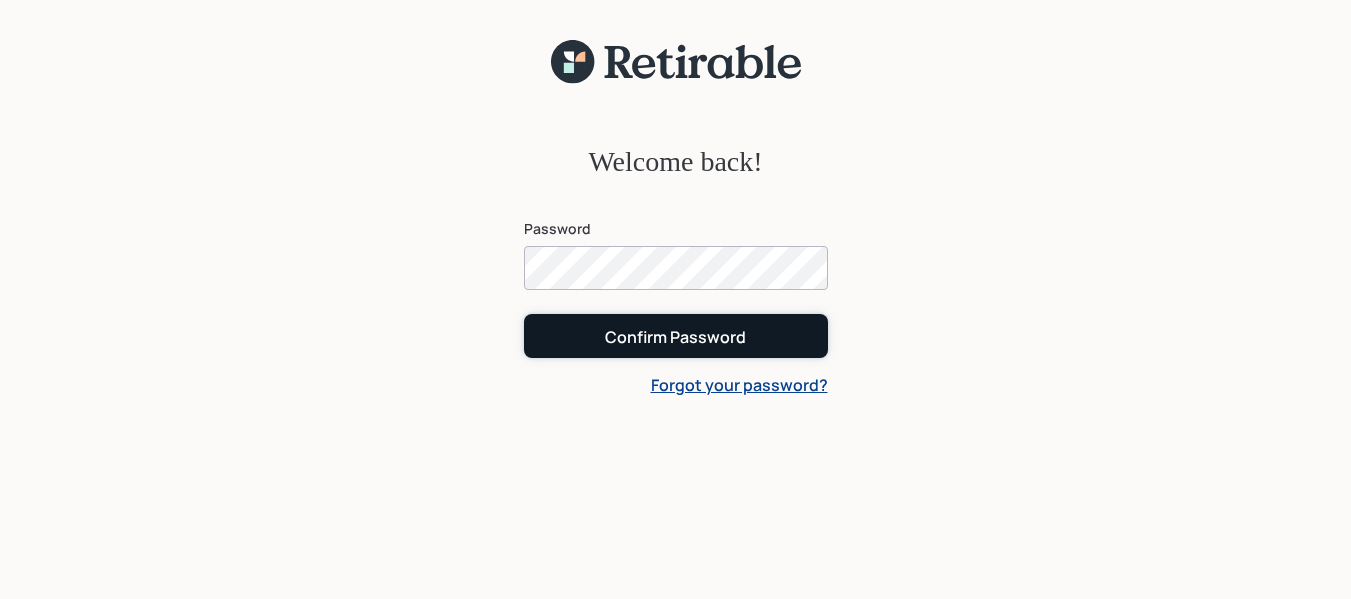 click on "Confirm Password" at bounding box center (676, 335) 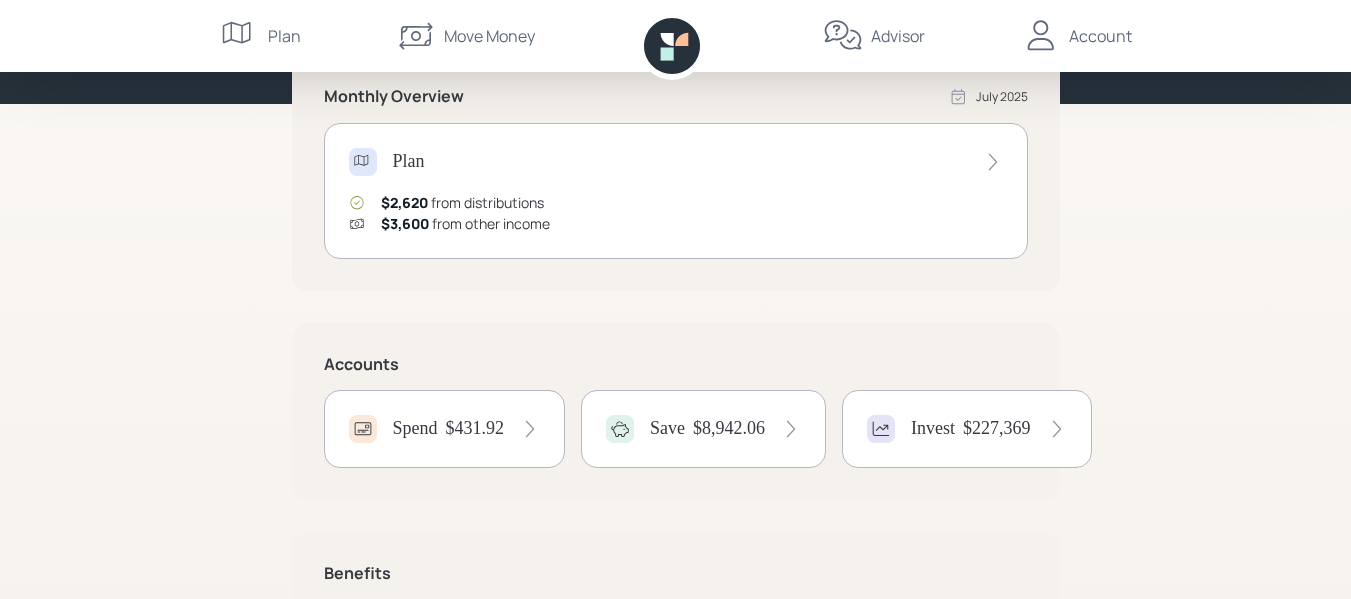 scroll, scrollTop: 300, scrollLeft: 0, axis: vertical 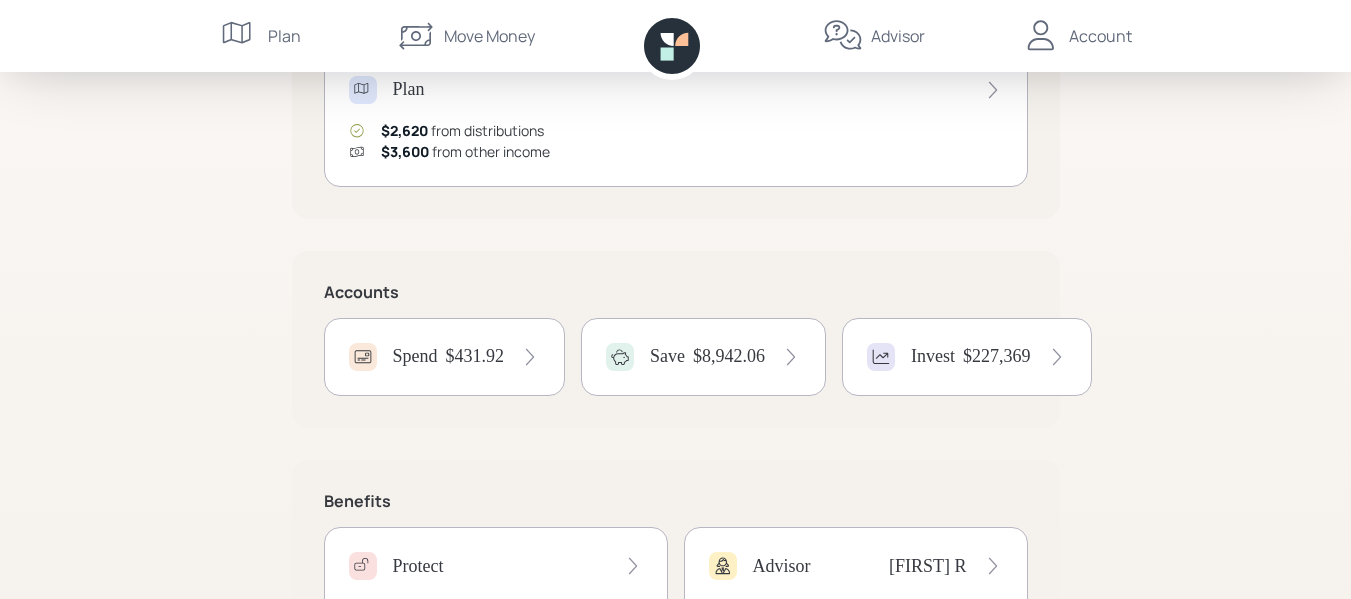 click on "$431.92" at bounding box center (493, 357) 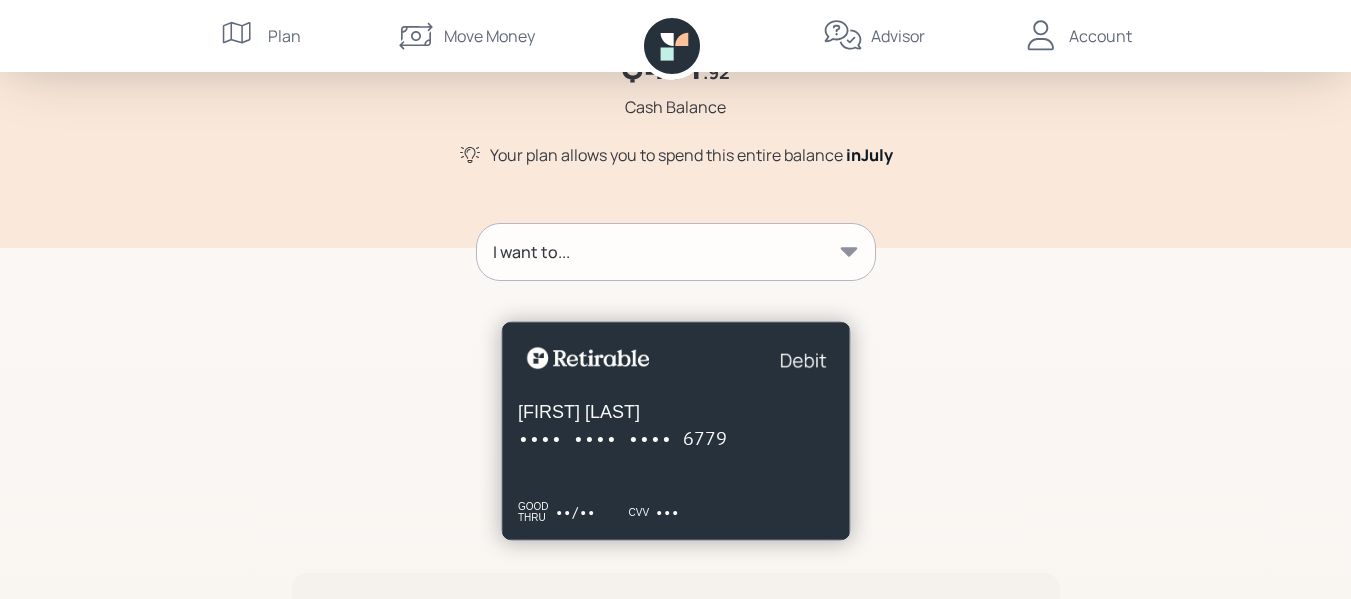 scroll, scrollTop: 0, scrollLeft: 0, axis: both 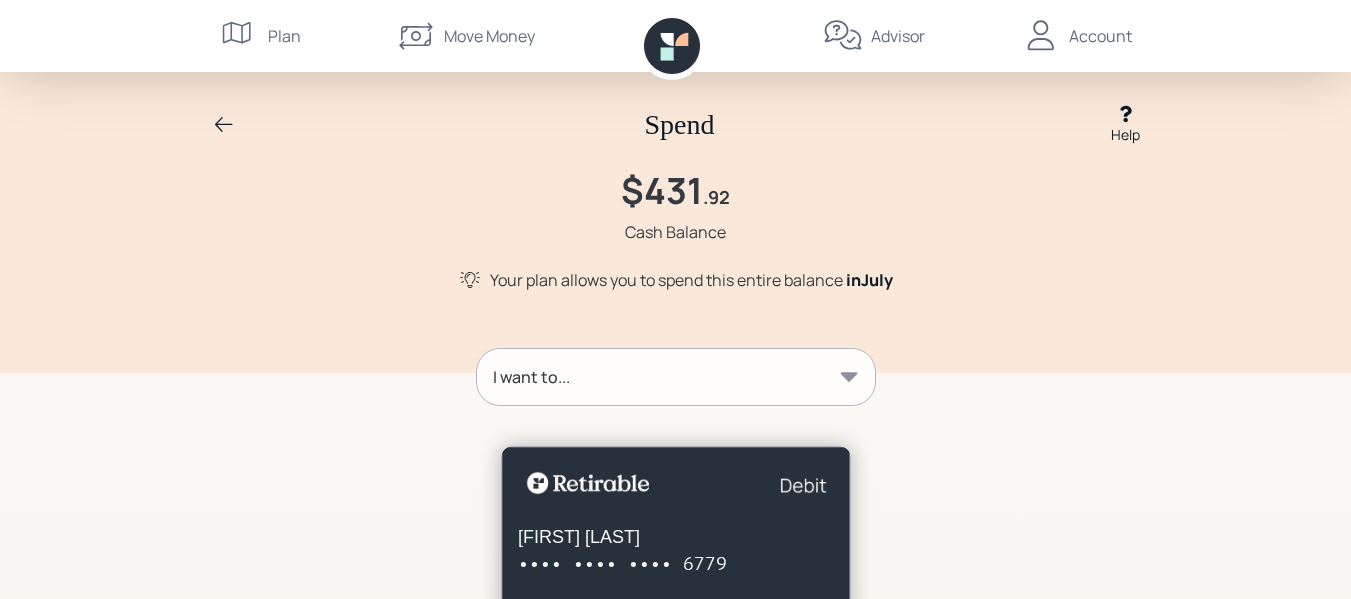 click on "Account" at bounding box center (1100, 36) 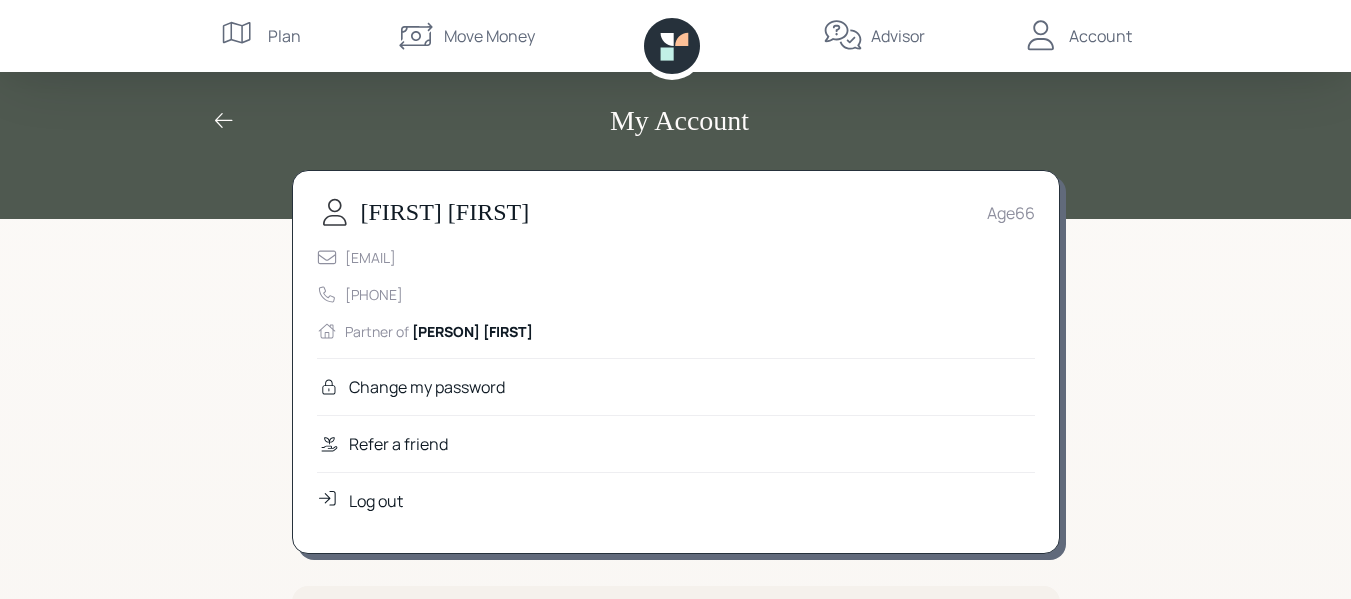 click on "Log out" at bounding box center [427, 387] 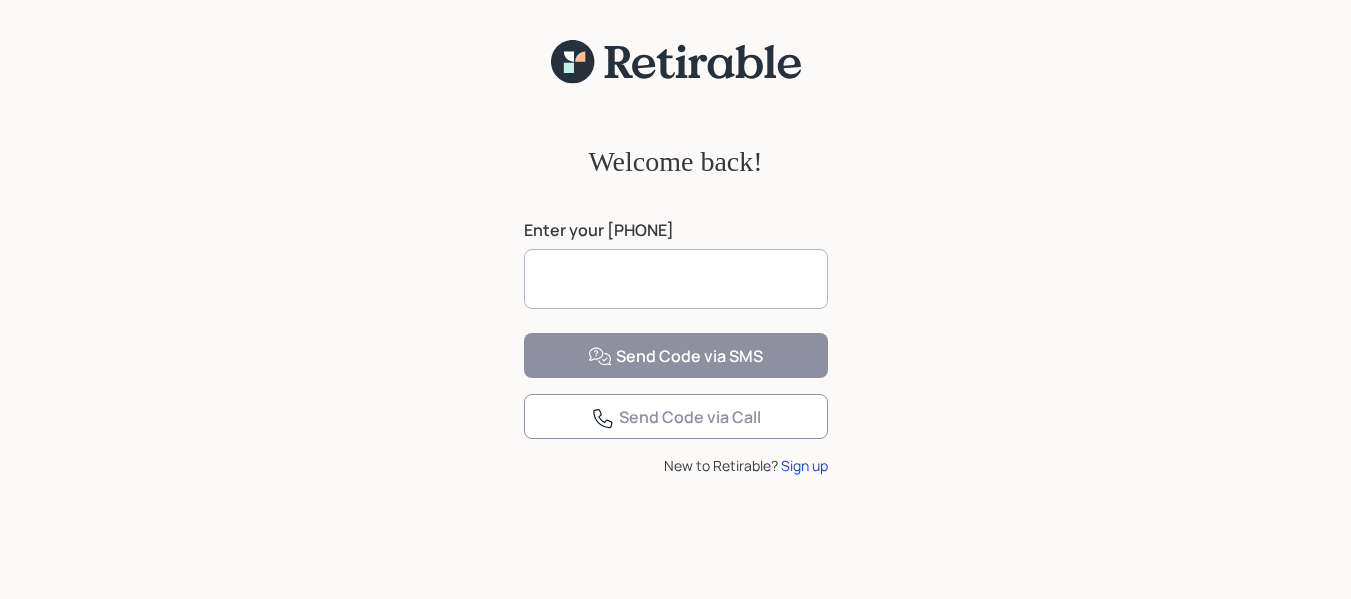 scroll, scrollTop: 0, scrollLeft: 0, axis: both 